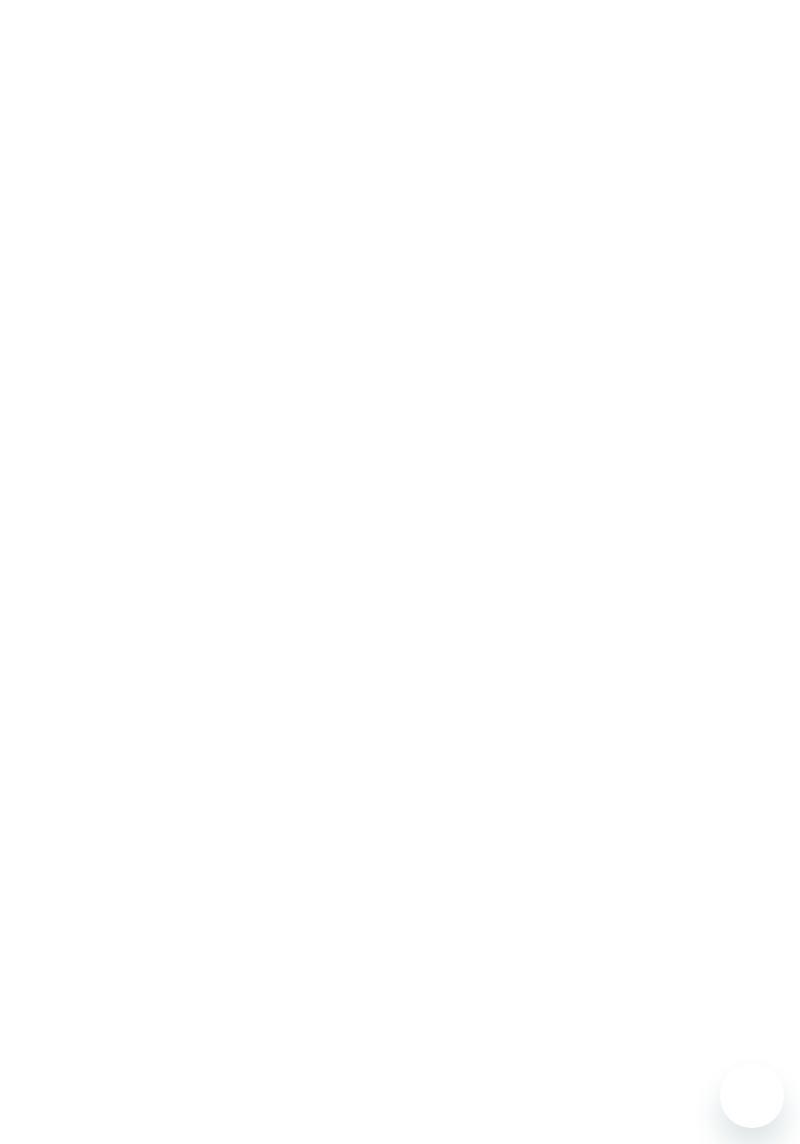 scroll, scrollTop: 0, scrollLeft: 0, axis: both 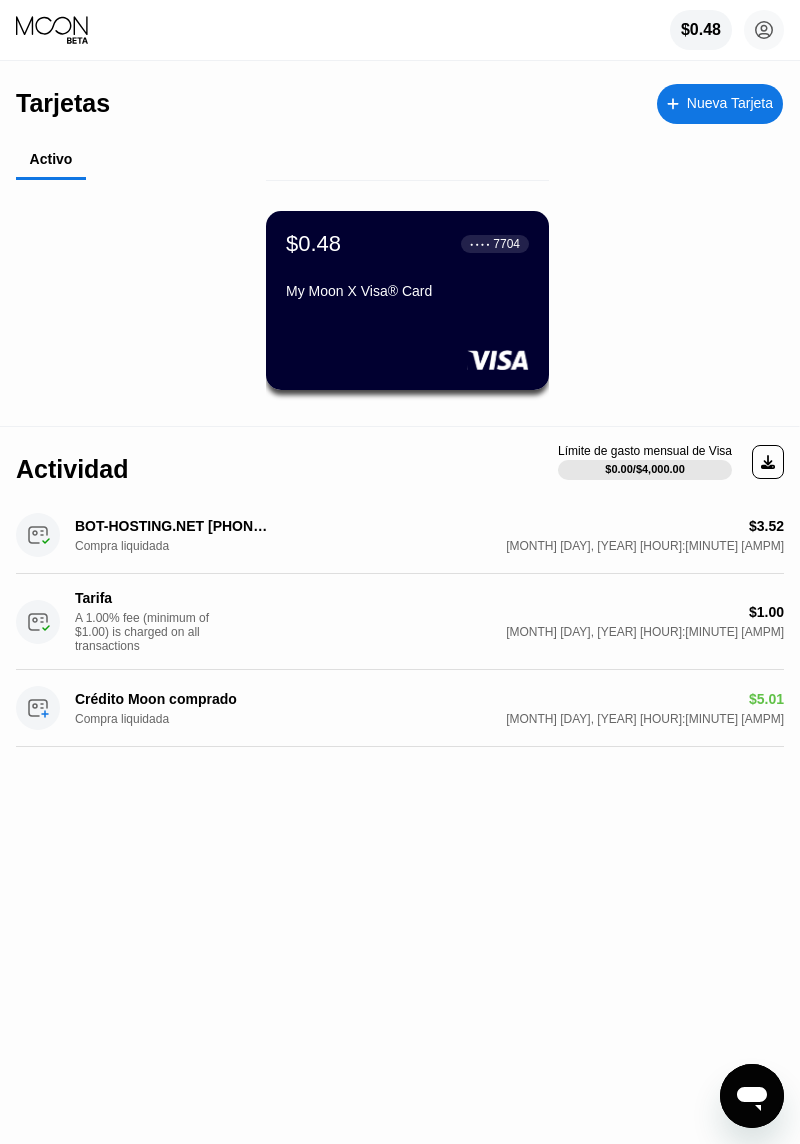 click on "My Moon X Visa® Card" at bounding box center (407, 291) 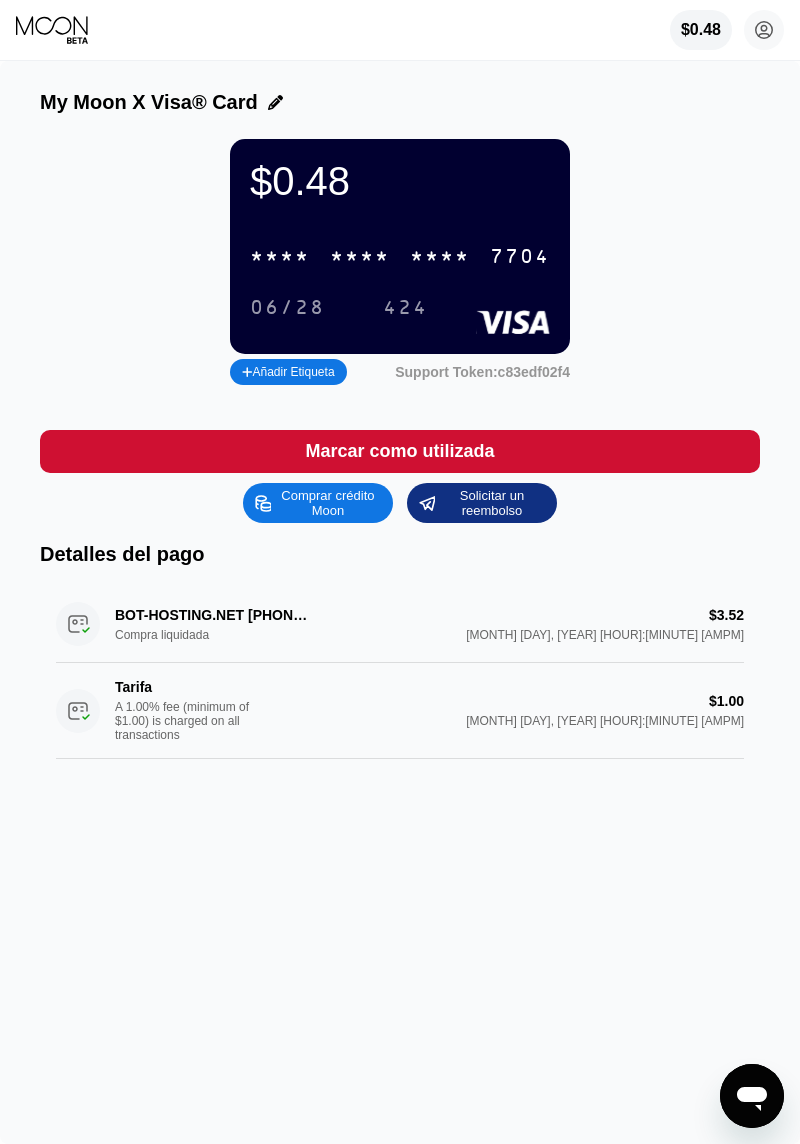 click on "Comprar crédito Moon" at bounding box center (328, 503) 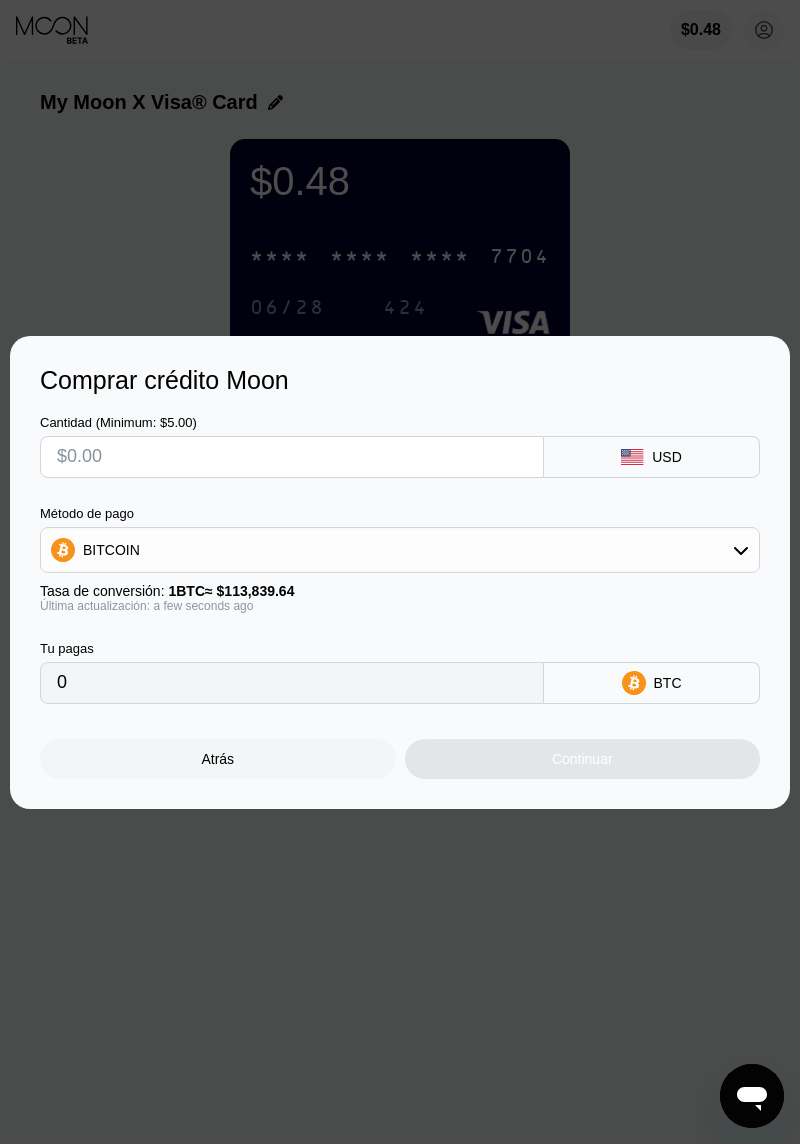 click on "BITCOIN" at bounding box center [400, 550] 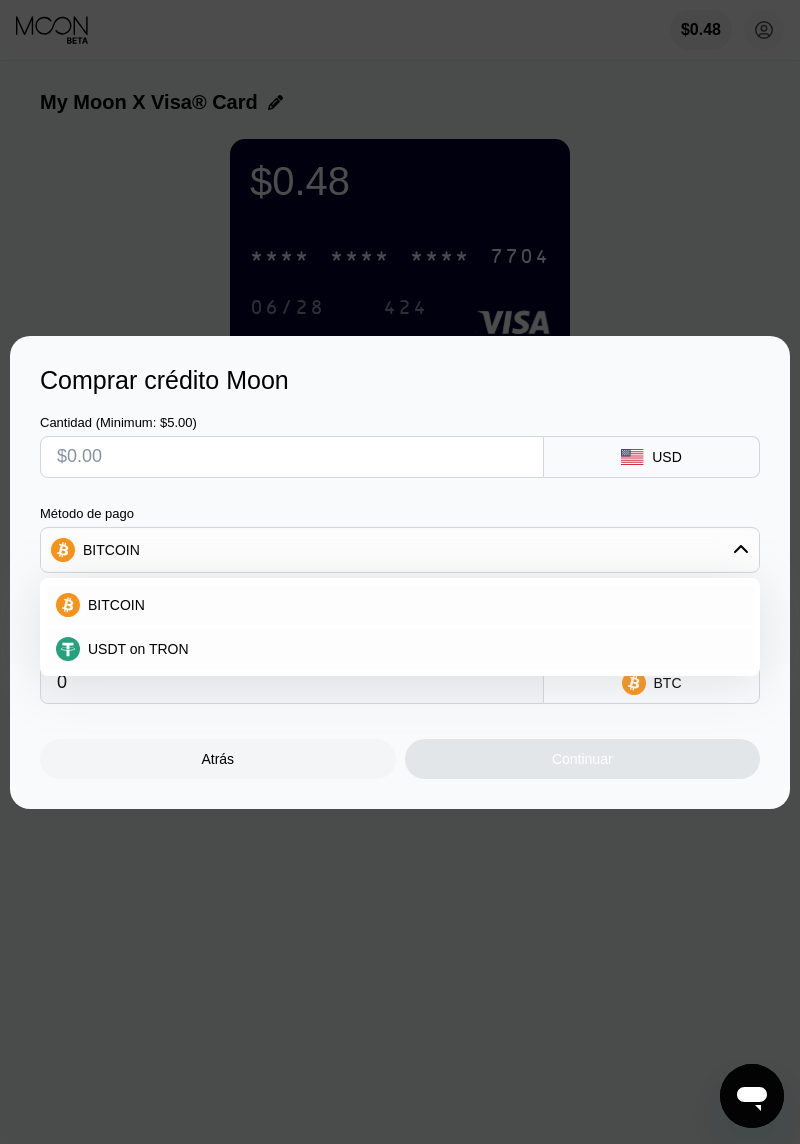 click on "USDT on TRON" at bounding box center [400, 649] 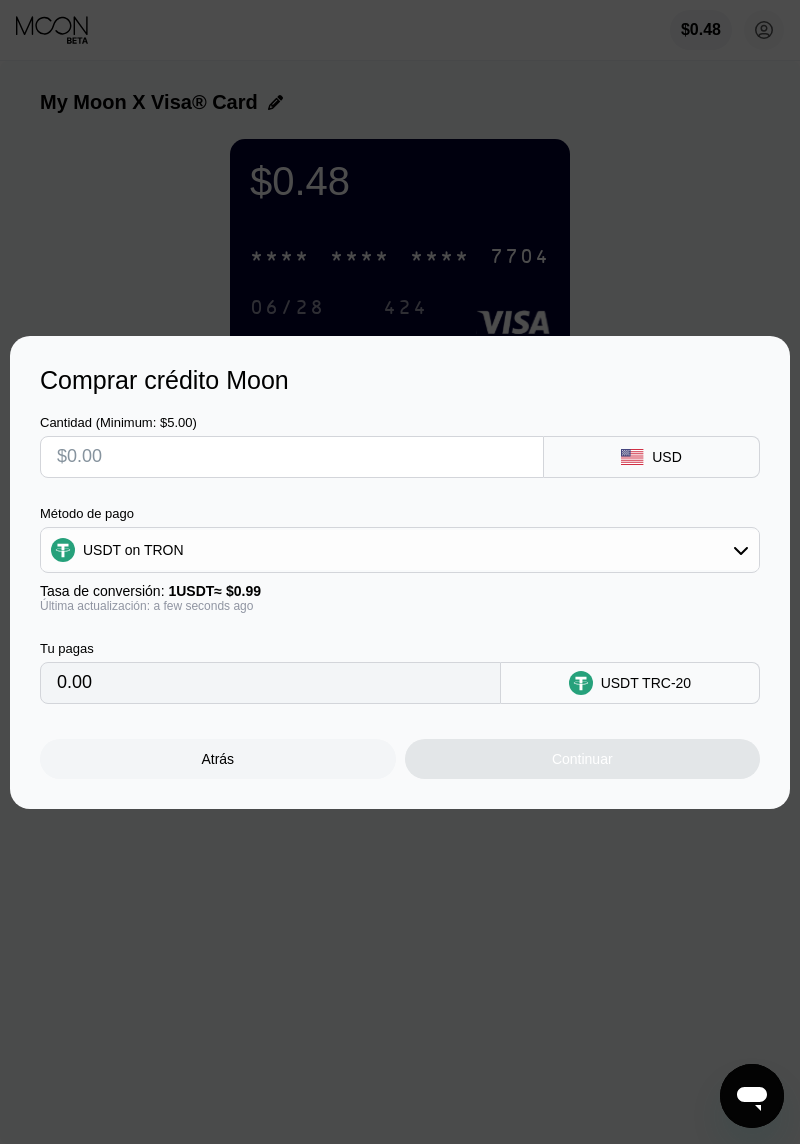 click at bounding box center [292, 457] 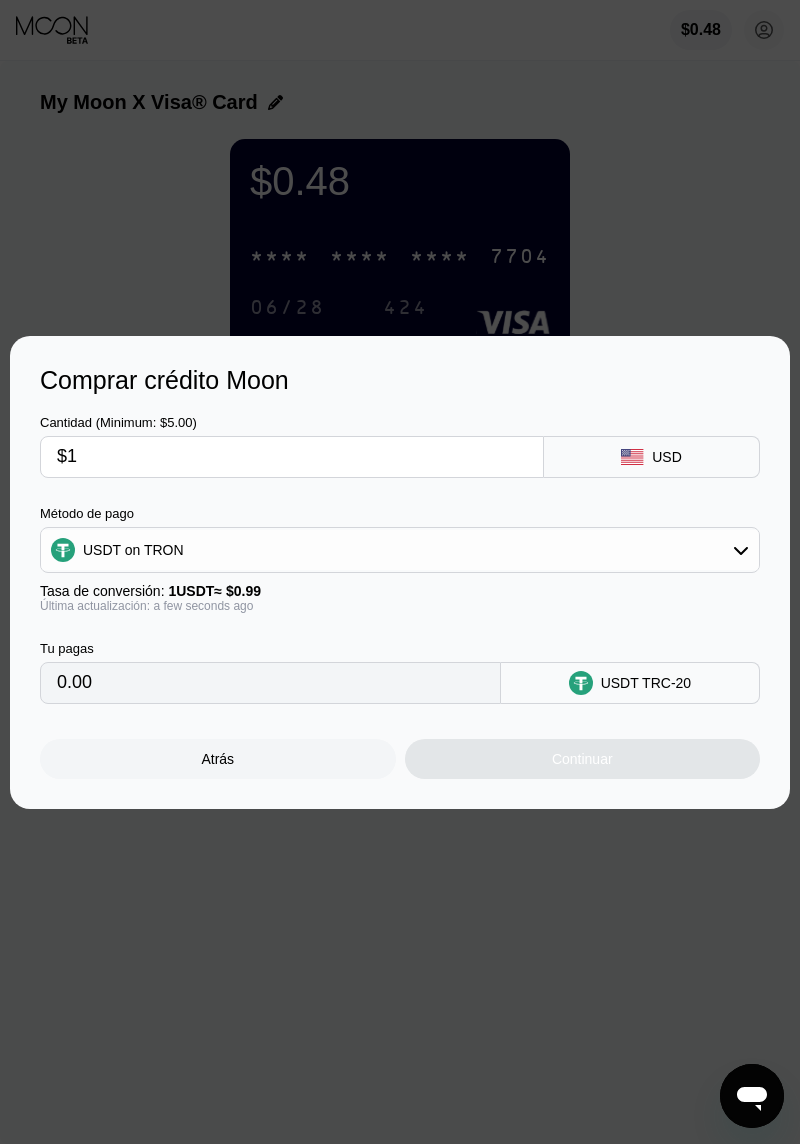type on "$12" 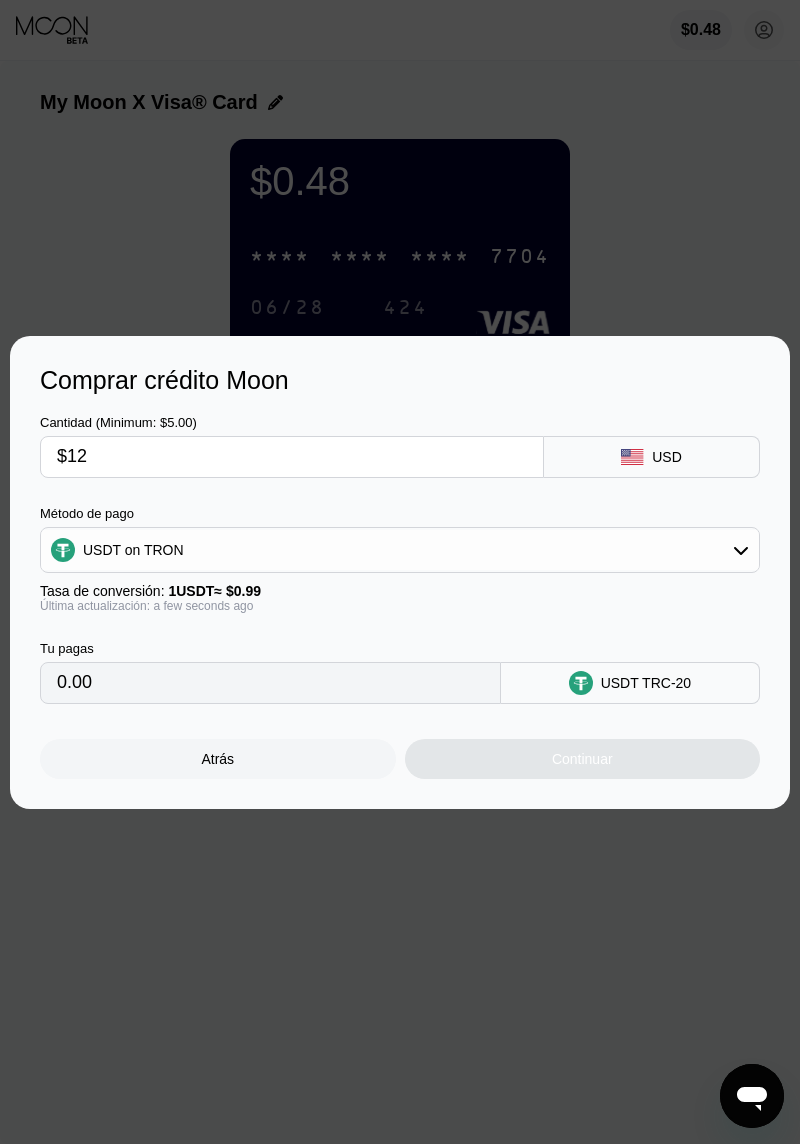 type on "12.12" 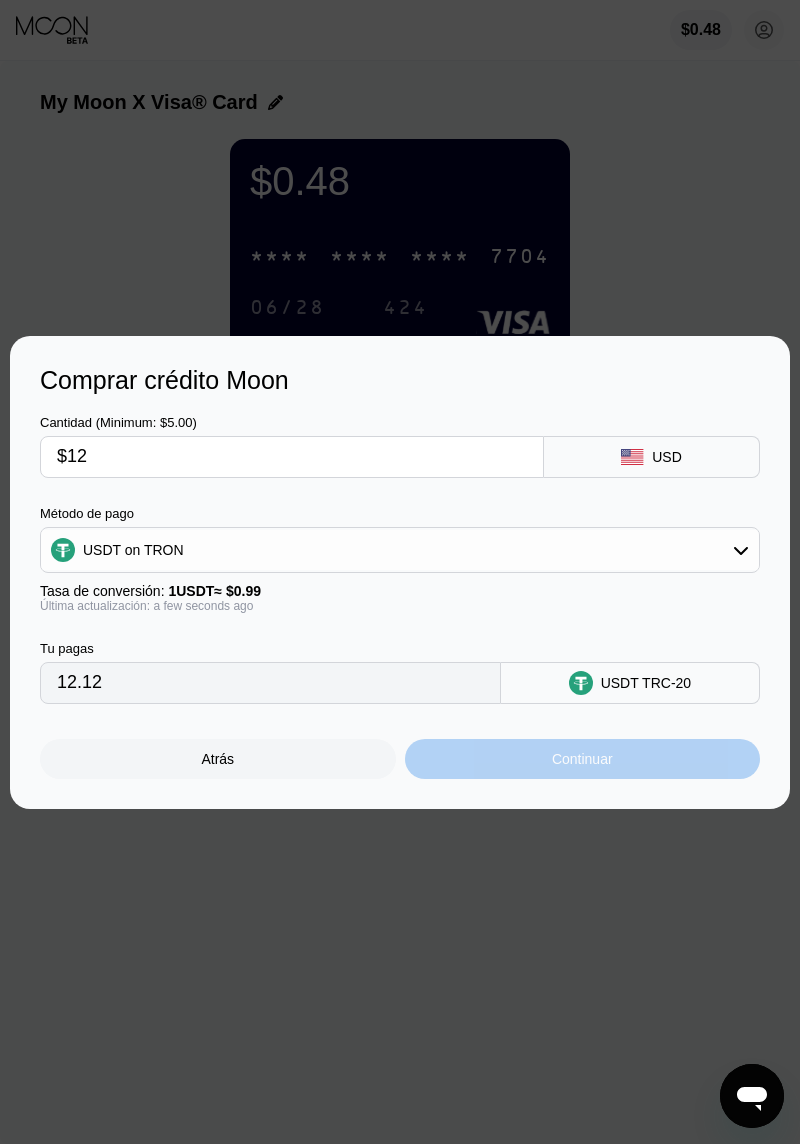 click on "Continuar" at bounding box center (583, 759) 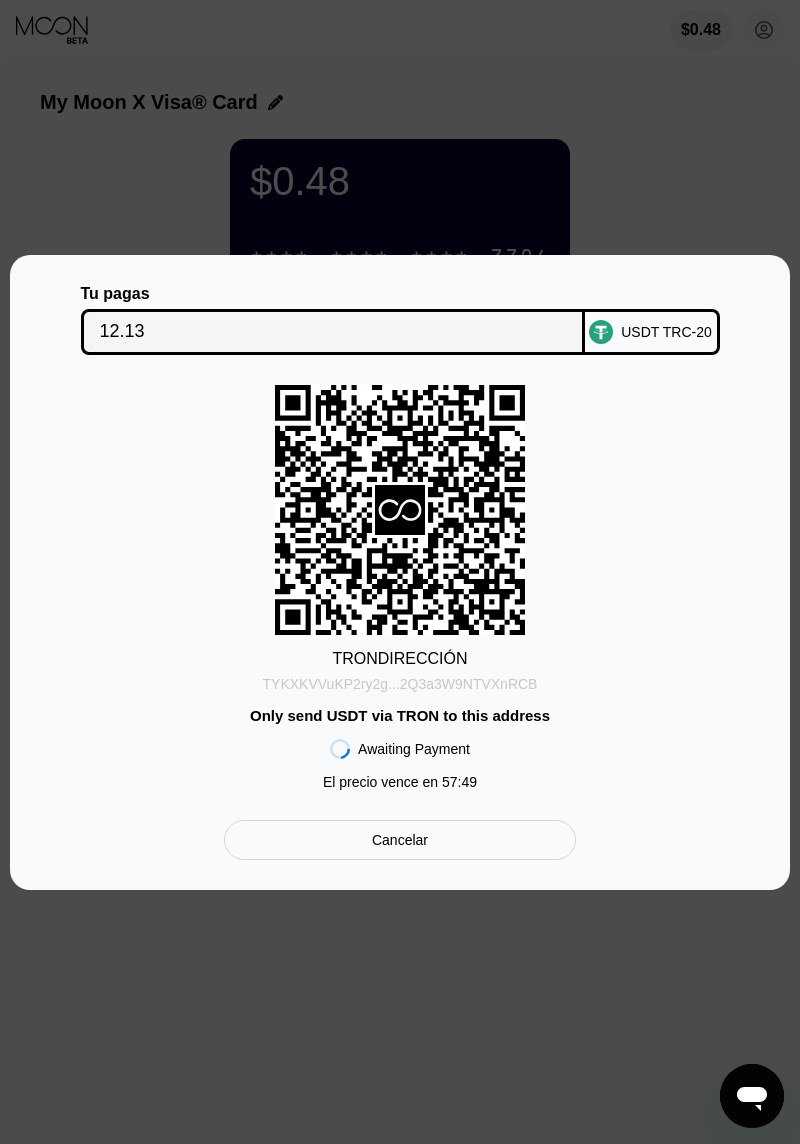 scroll, scrollTop: 5, scrollLeft: 0, axis: vertical 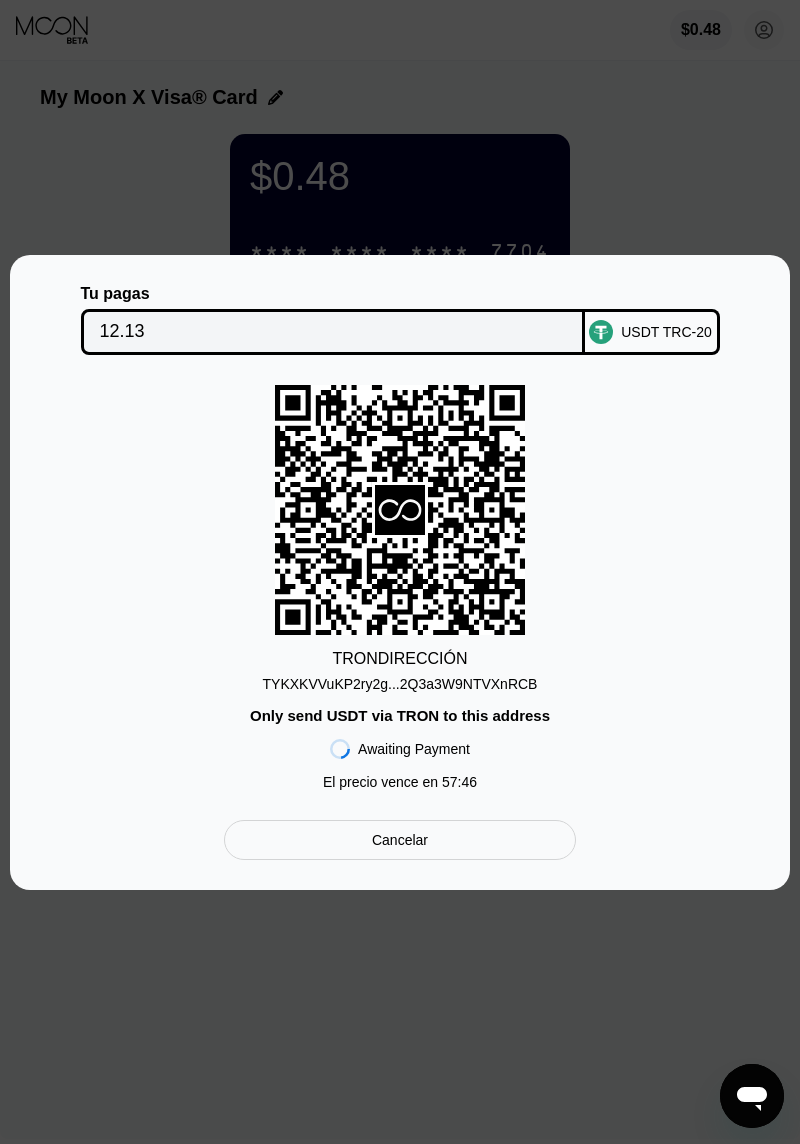 click on "TYKXKVVuKP2ry2g...2Q3a3W9NTVXnRCB" at bounding box center (400, 684) 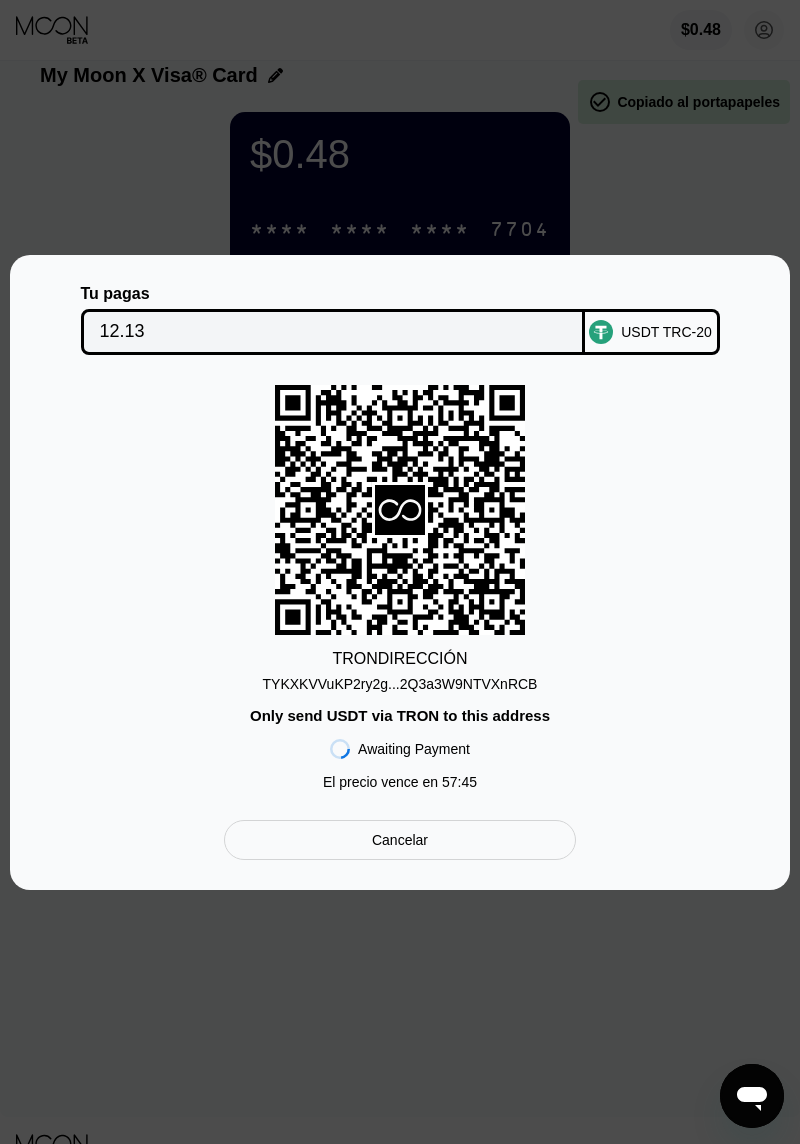 scroll, scrollTop: 39, scrollLeft: 0, axis: vertical 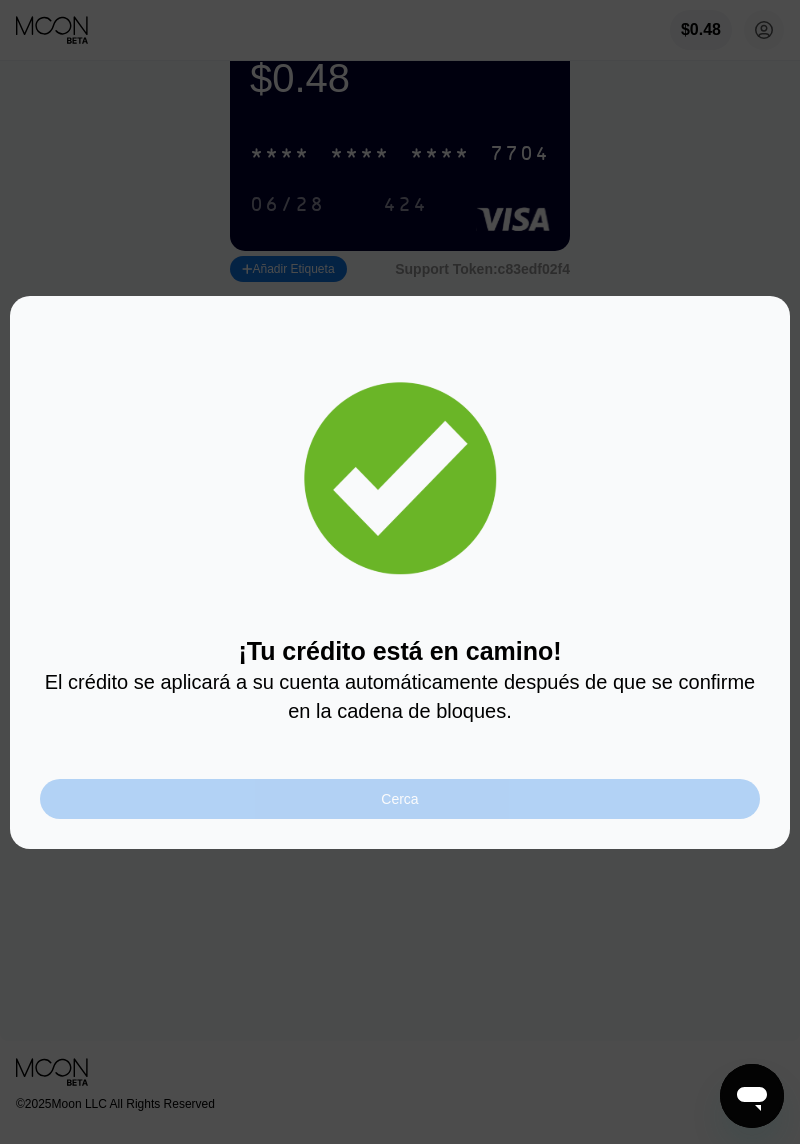 click on "Cerca" at bounding box center (400, 799) 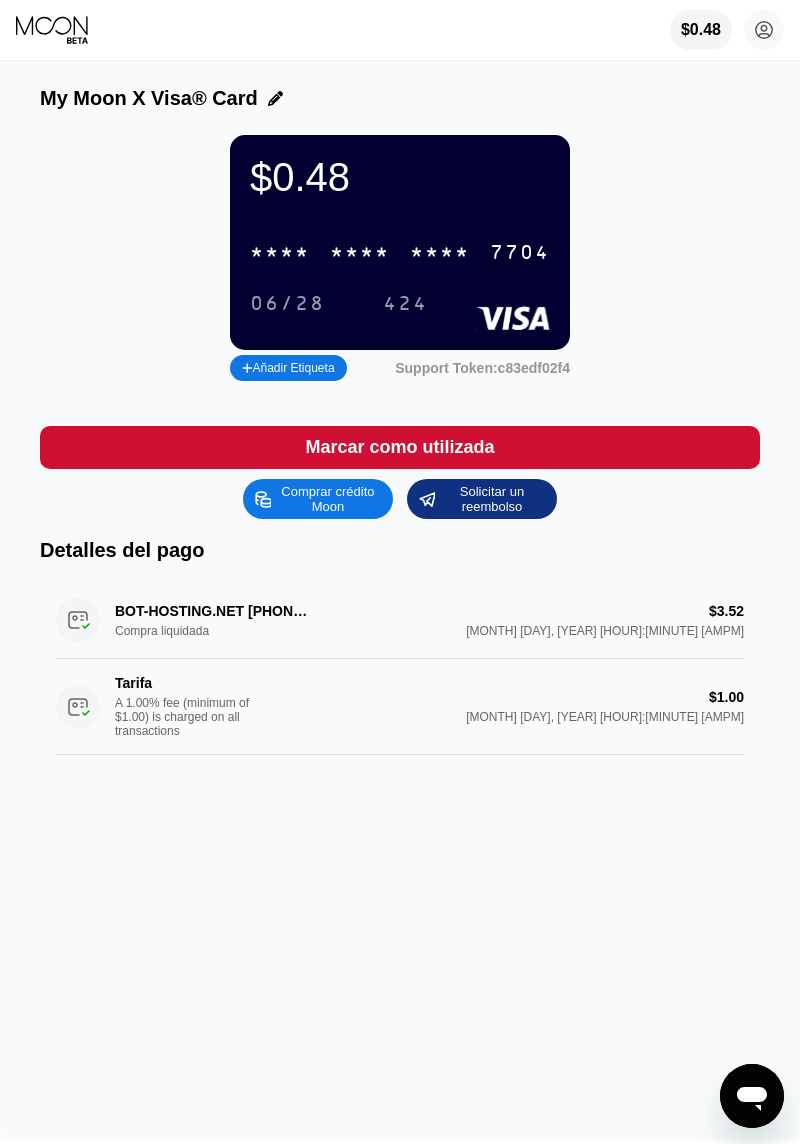 scroll, scrollTop: 0, scrollLeft: 0, axis: both 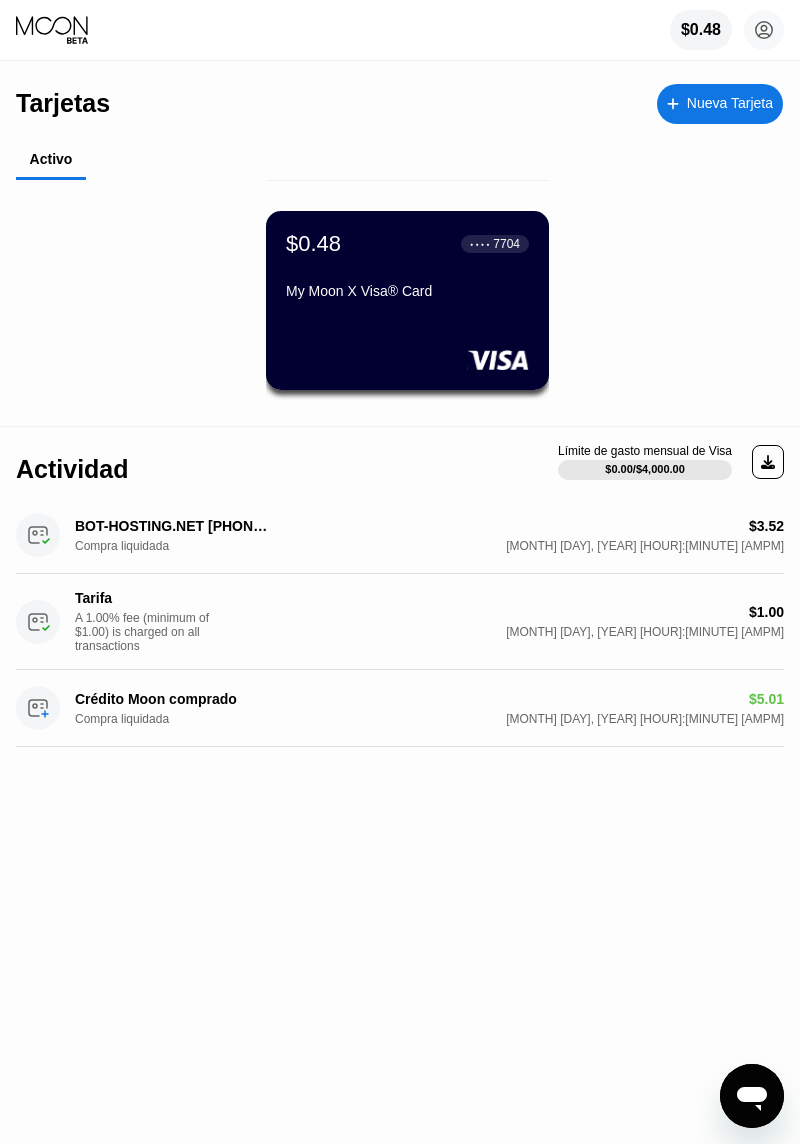 click on "$0.48 ● ● ● ● 7704 My Moon X Visa® Card" at bounding box center (407, 300) 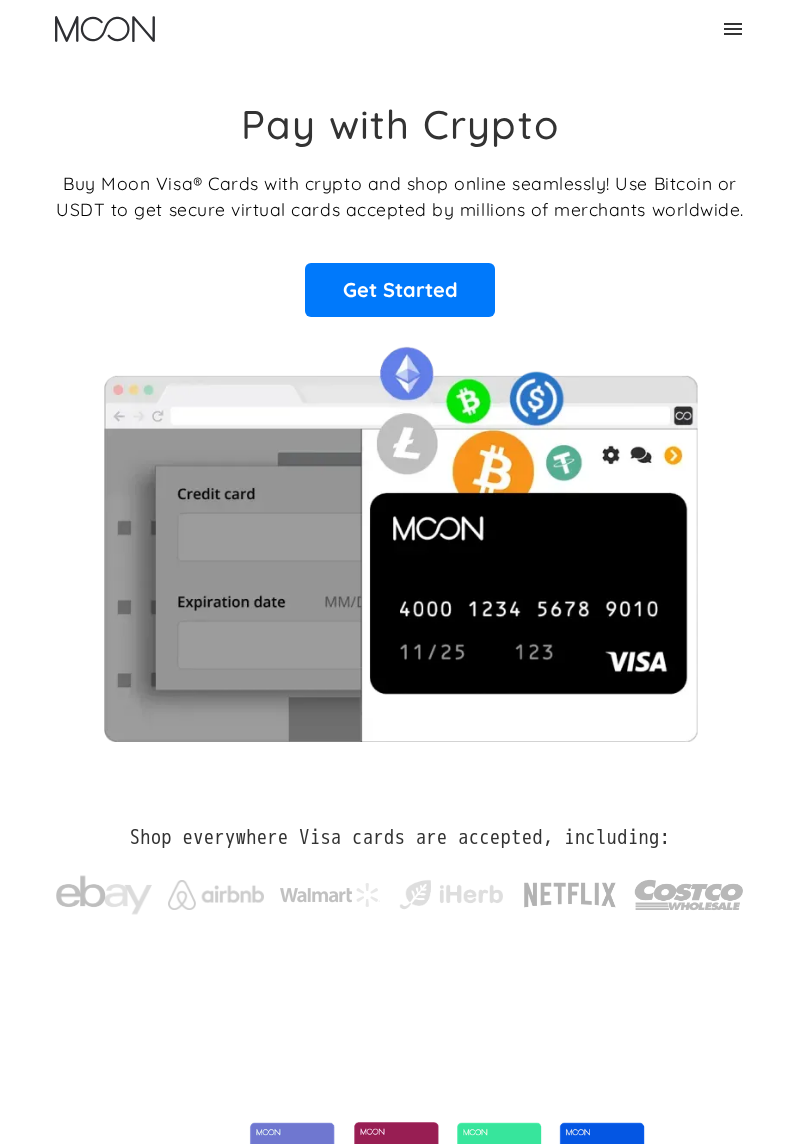scroll, scrollTop: 0, scrollLeft: 0, axis: both 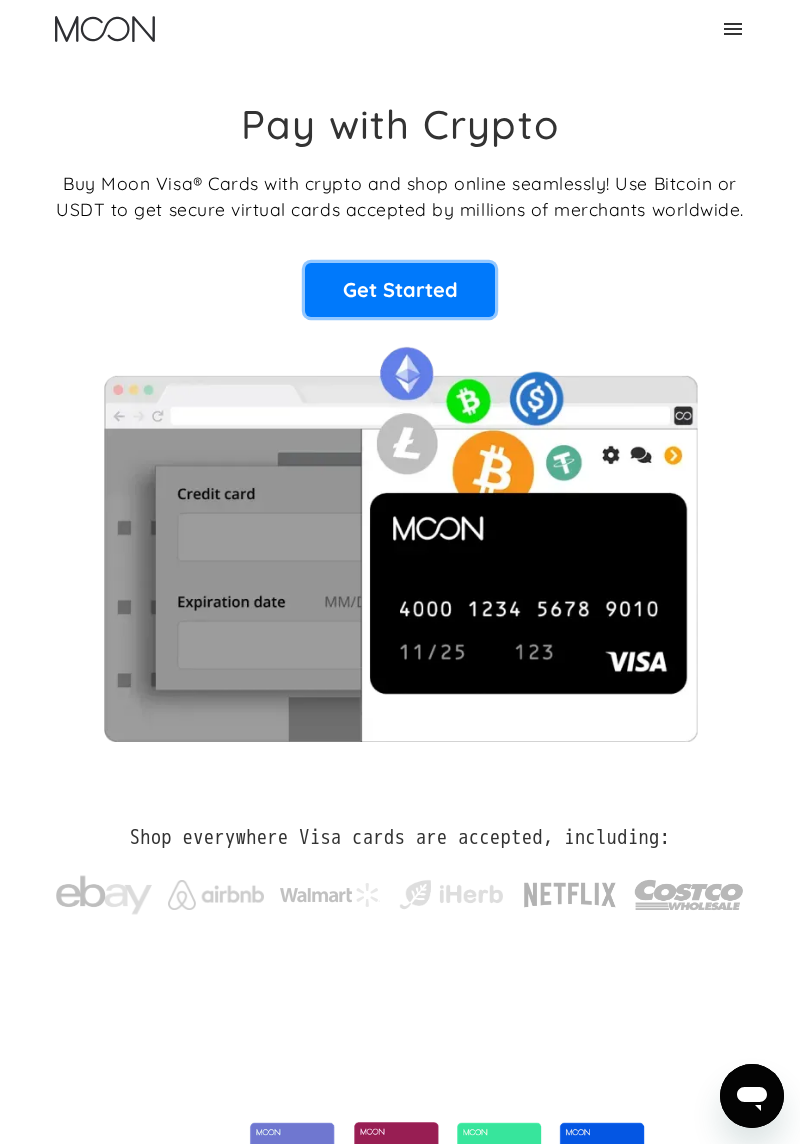 click on "Get Started" at bounding box center (400, 290) 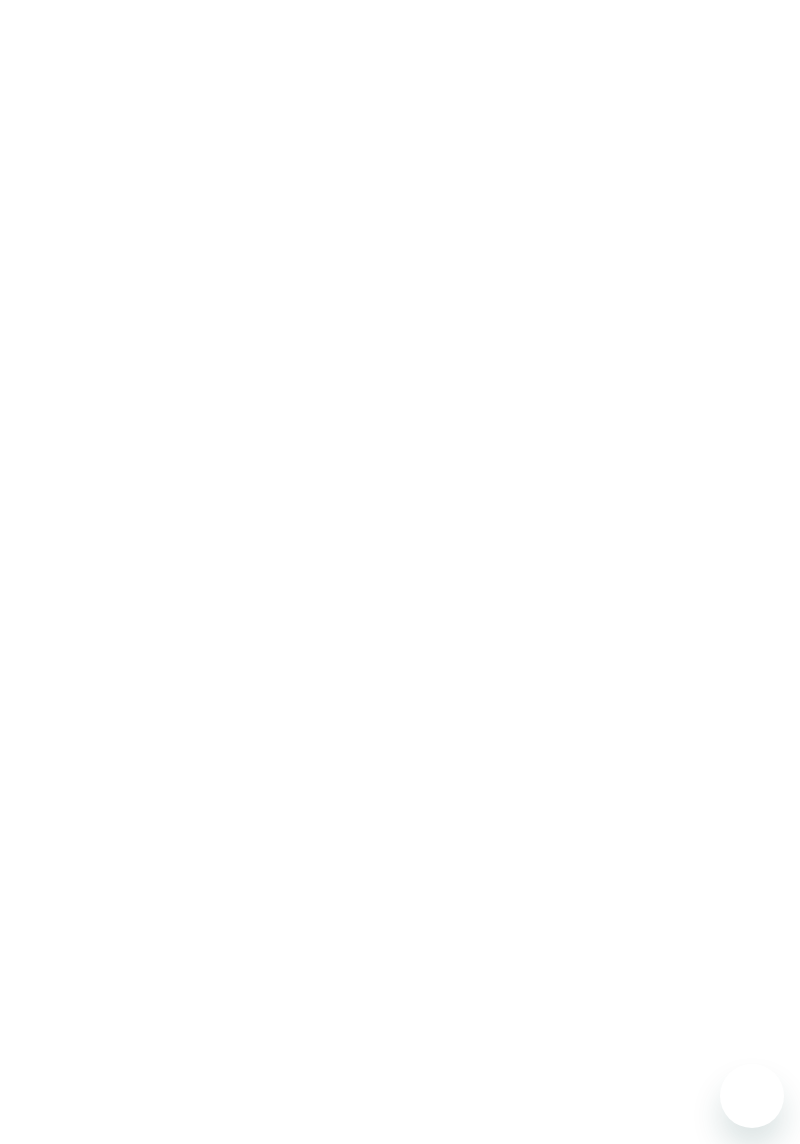 scroll, scrollTop: 0, scrollLeft: 0, axis: both 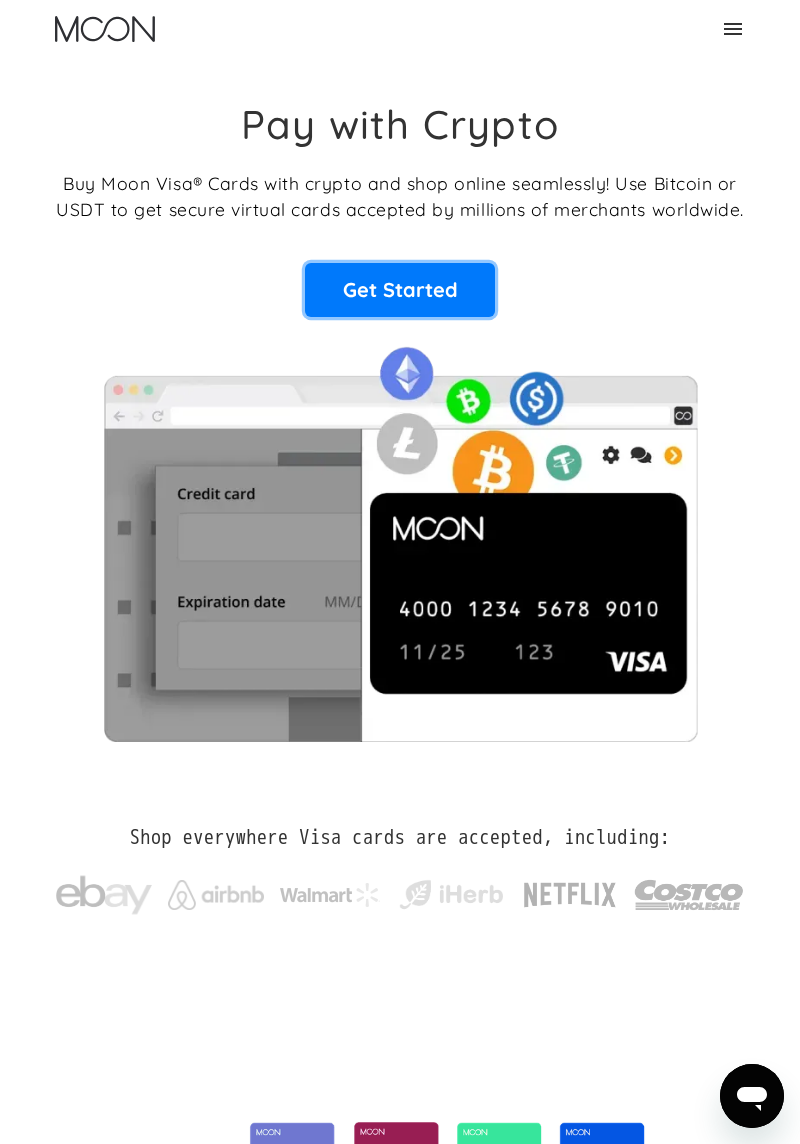 click on "Get Started" at bounding box center (400, 290) 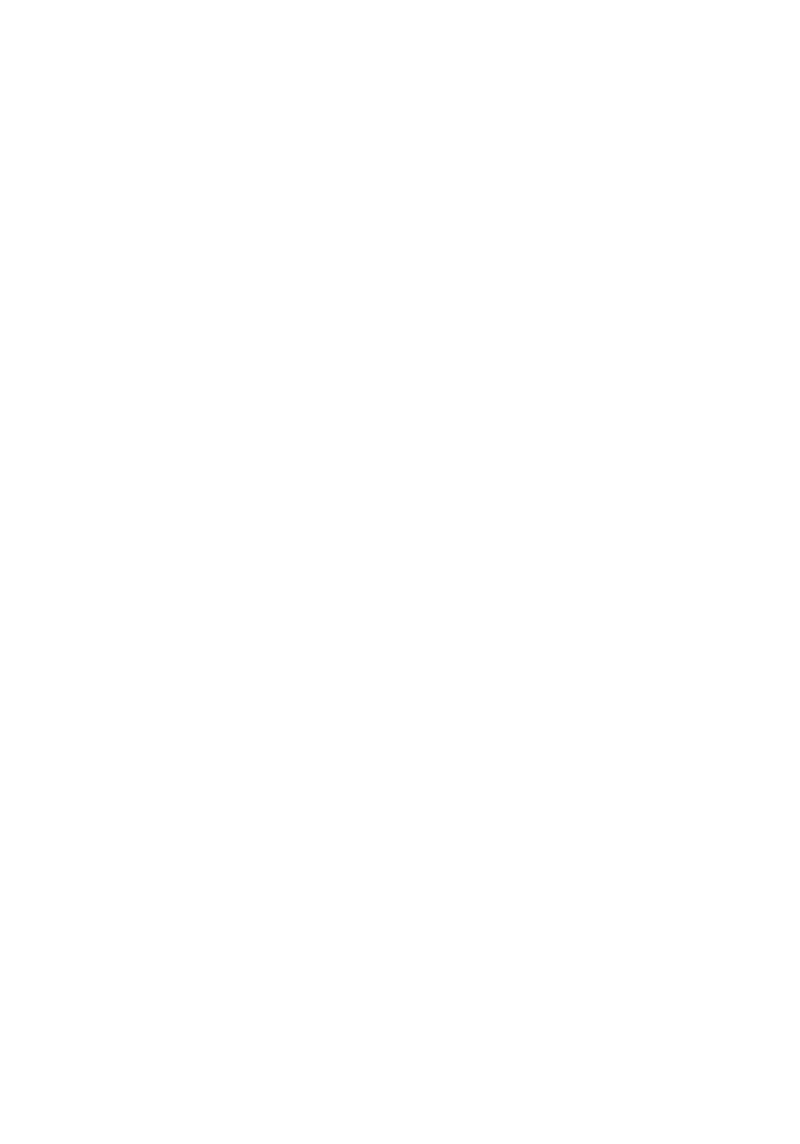 scroll, scrollTop: 0, scrollLeft: 0, axis: both 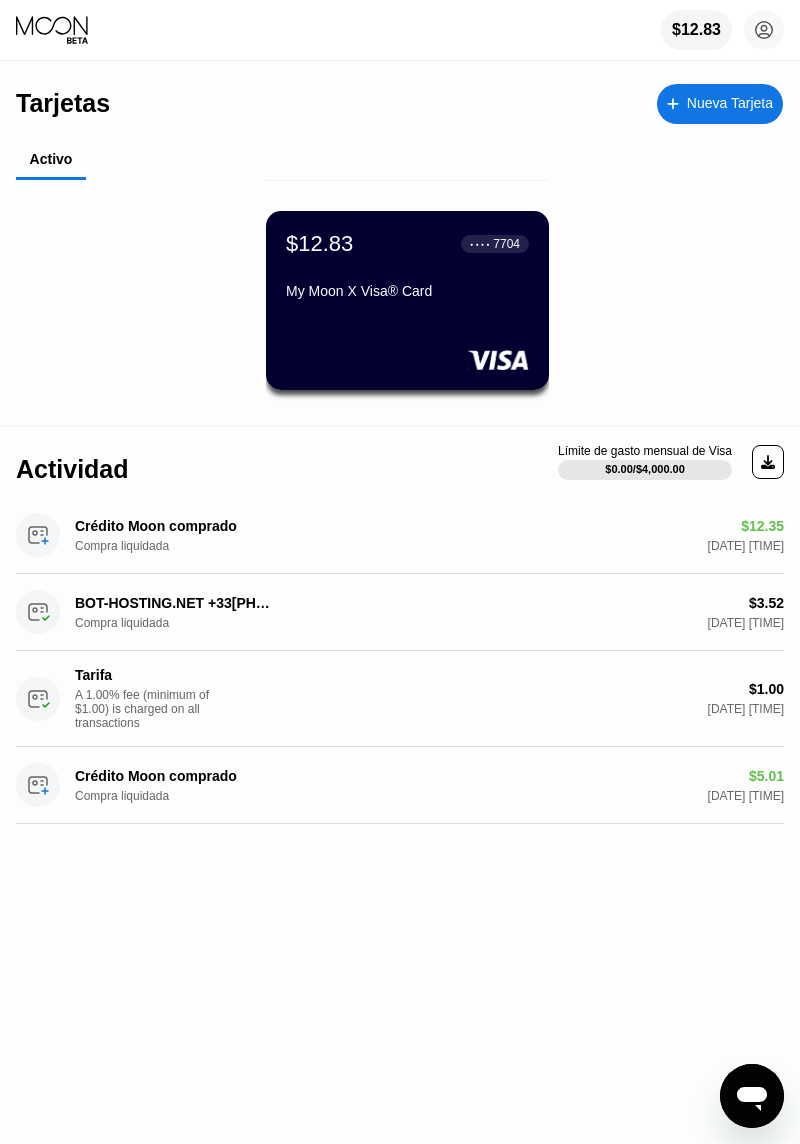 click on "$12.83" at bounding box center (319, 244) 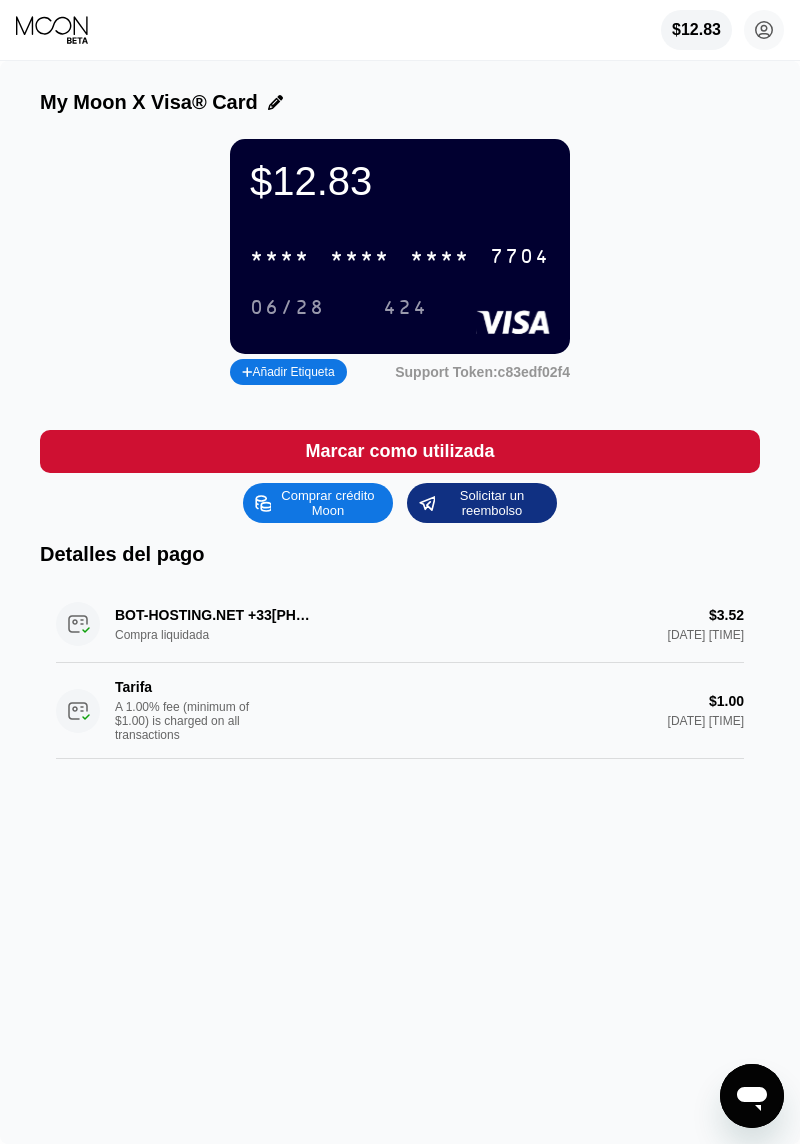 click on "* * * *" at bounding box center [280, 257] 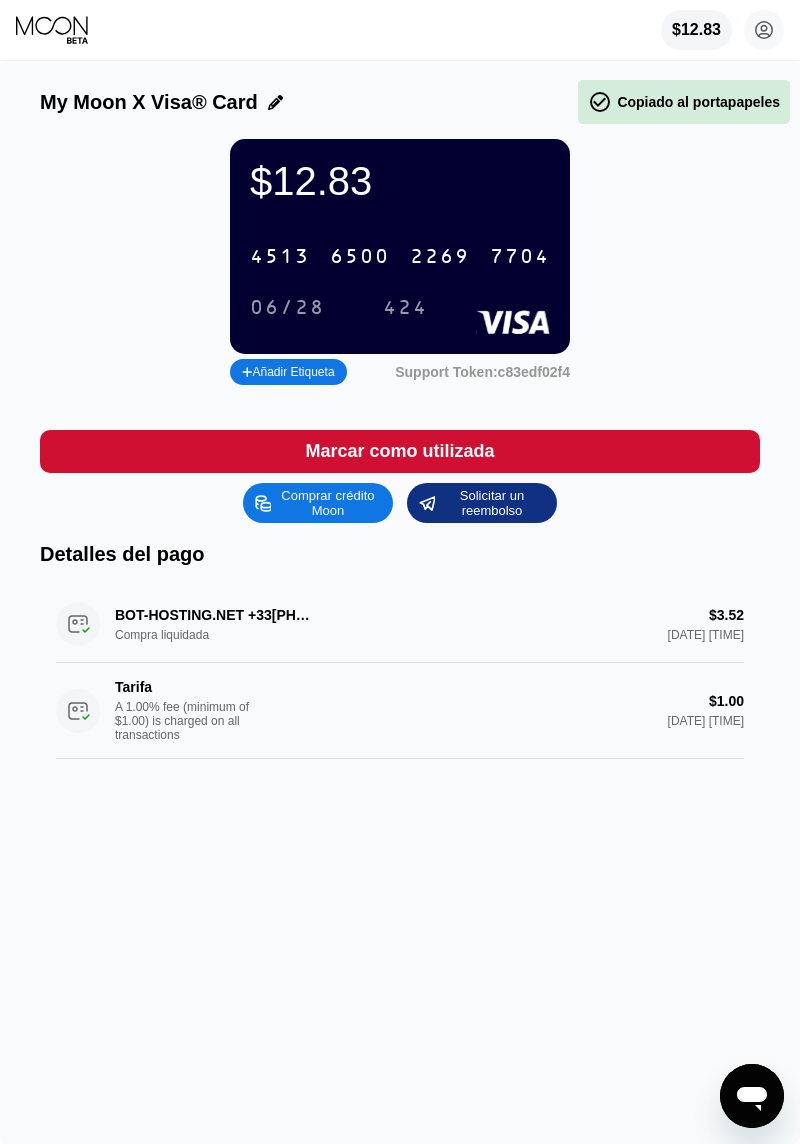 click on "06/28" at bounding box center [287, 308] 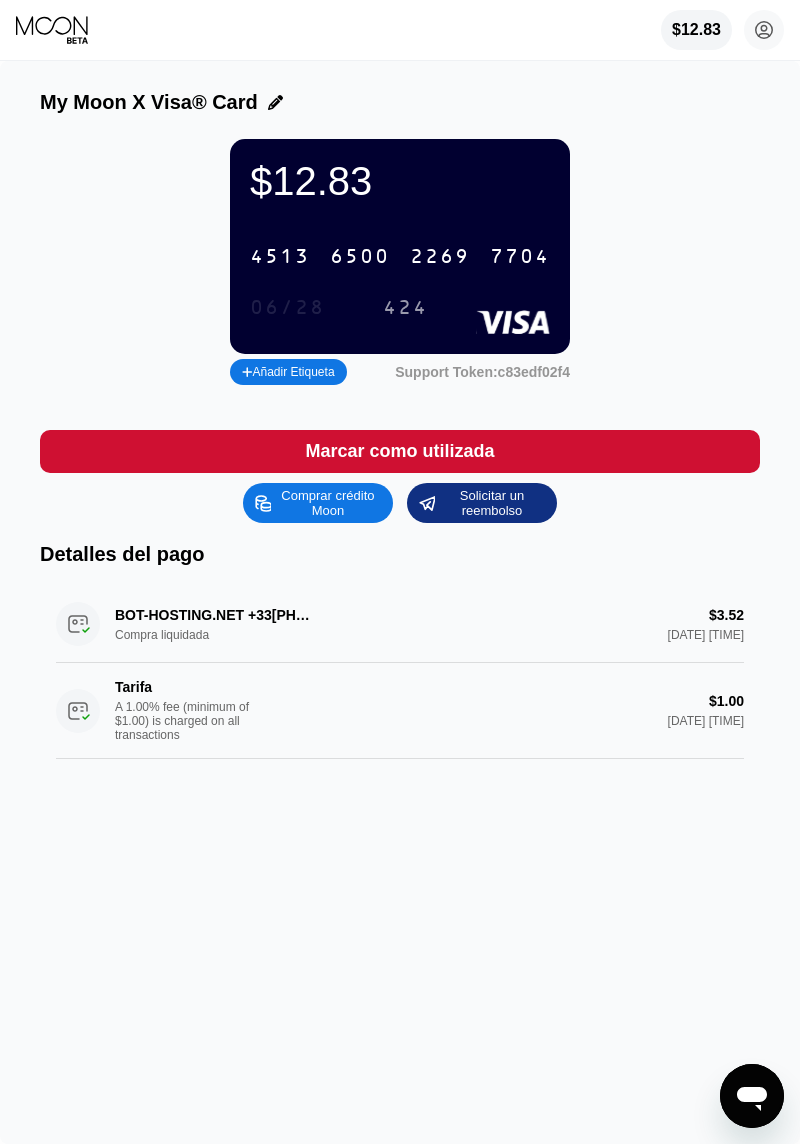 click on "06/28" at bounding box center [287, 308] 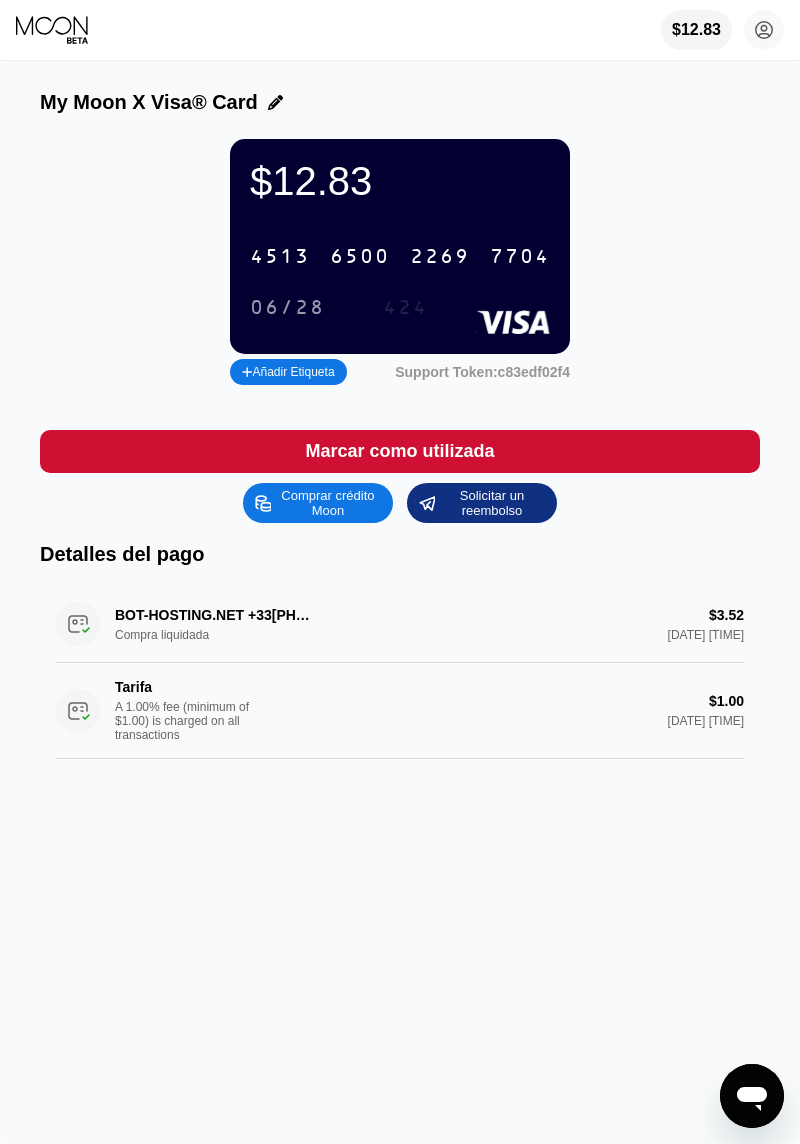 click on "424" at bounding box center [405, 308] 